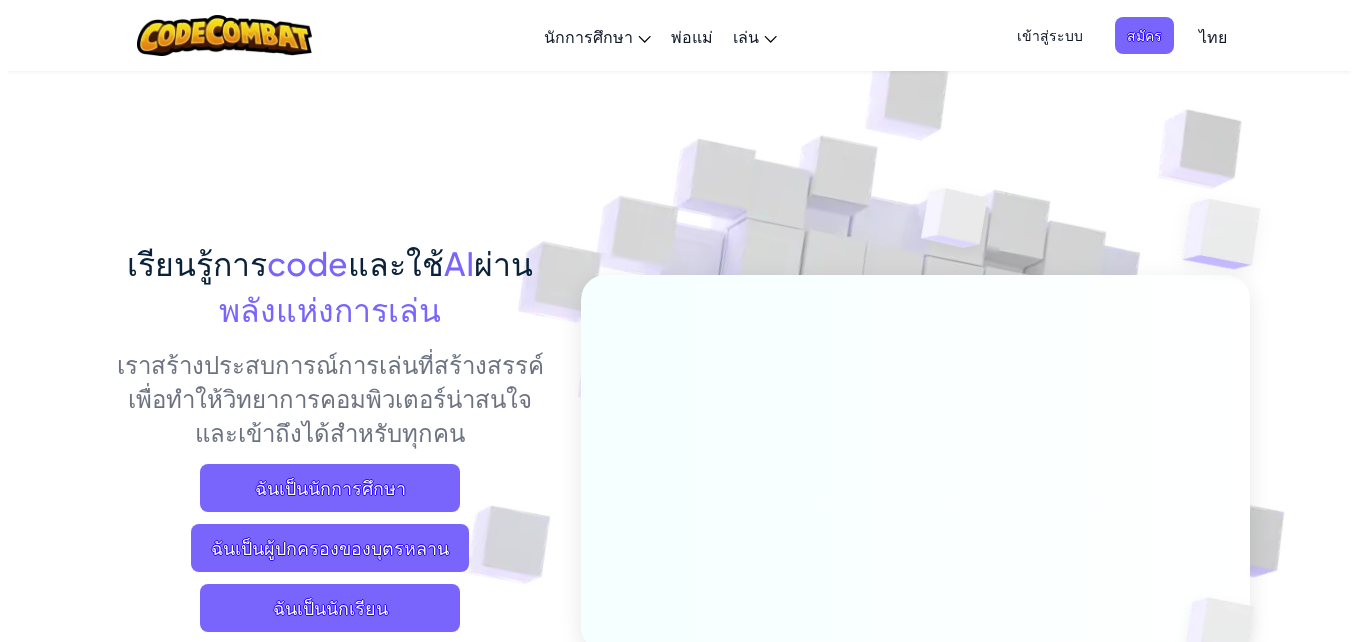 scroll, scrollTop: 0, scrollLeft: 0, axis: both 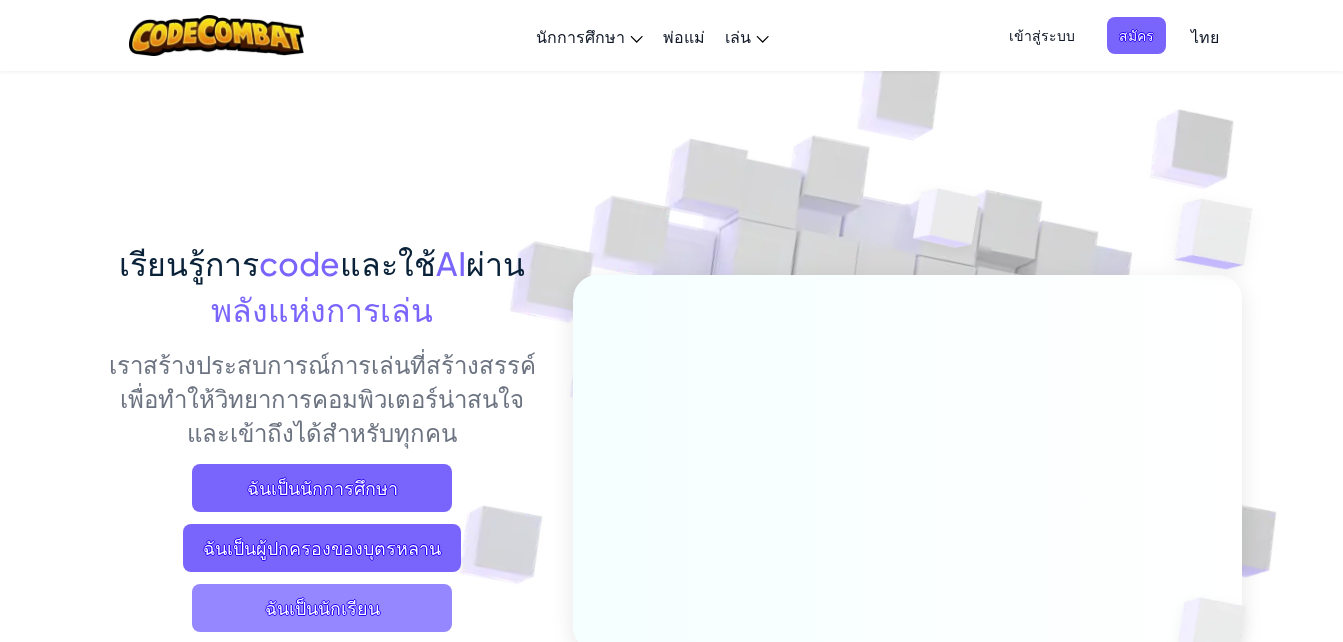 click on "ฉันเป็นนักเรียน" at bounding box center (322, 608) 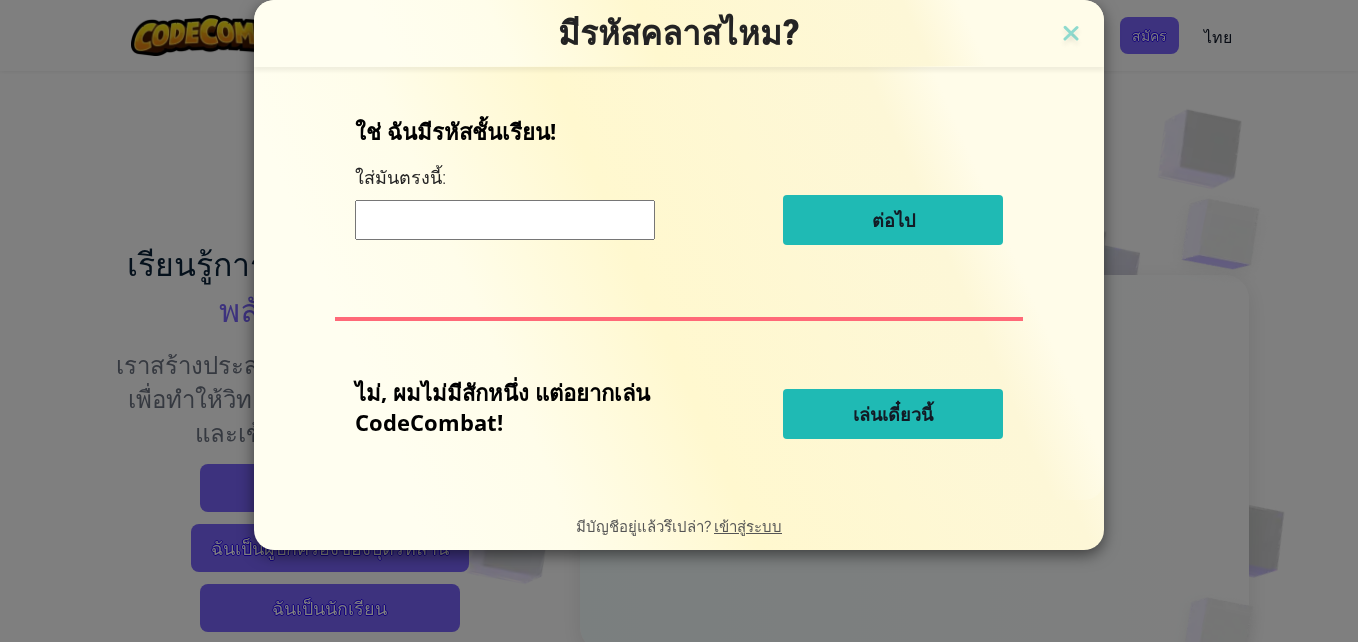 click at bounding box center (505, 220) 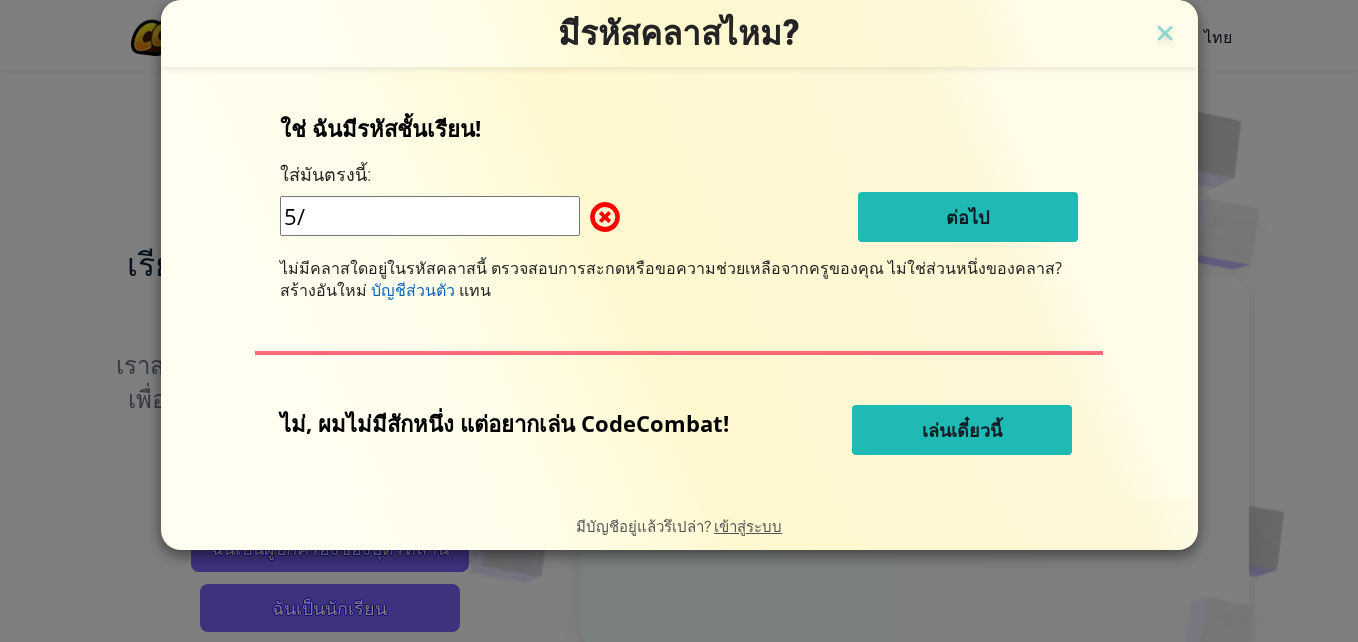 type on "5" 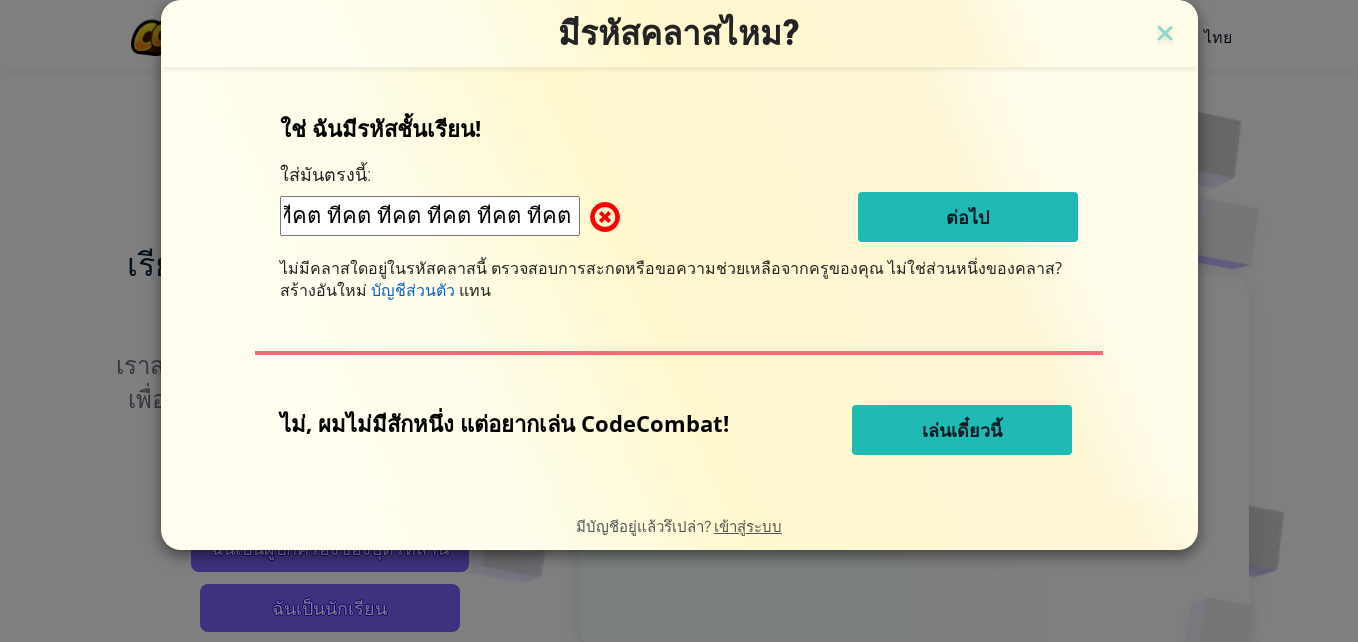 scroll, scrollTop: 0, scrollLeft: 1003, axis: horizontal 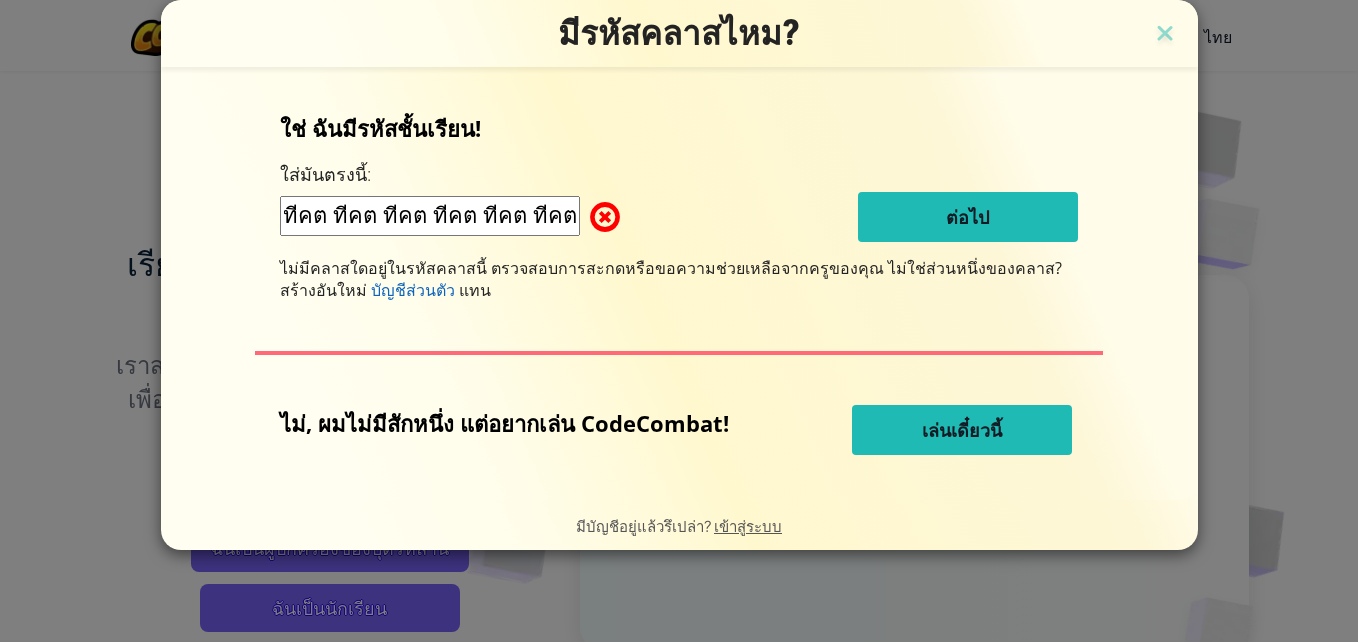 type on "้ีัะั้ืัคตืิะืคตะะะะะะะะะะะะะะะะะะะะะะะะะะะะะะืัคนทีตัืทีคตุถทีคตุืัทีคต ทีคต ทีคต ทีคต ทีคต ทีคต ทีคต ทีคต ทีคต ทีคต ทีคต ทีคต ทีคต ทีคต ทีคต ทีคต" 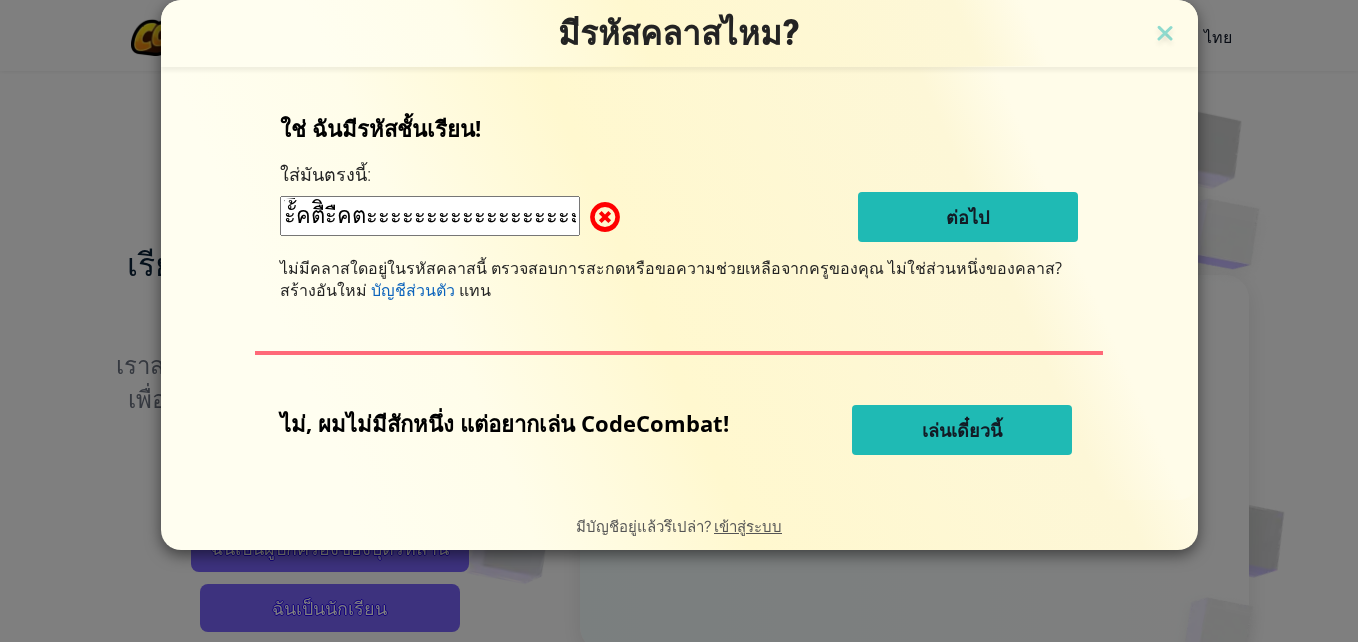 click on "เล่นเดี๋ยวนี้" at bounding box center [962, 430] 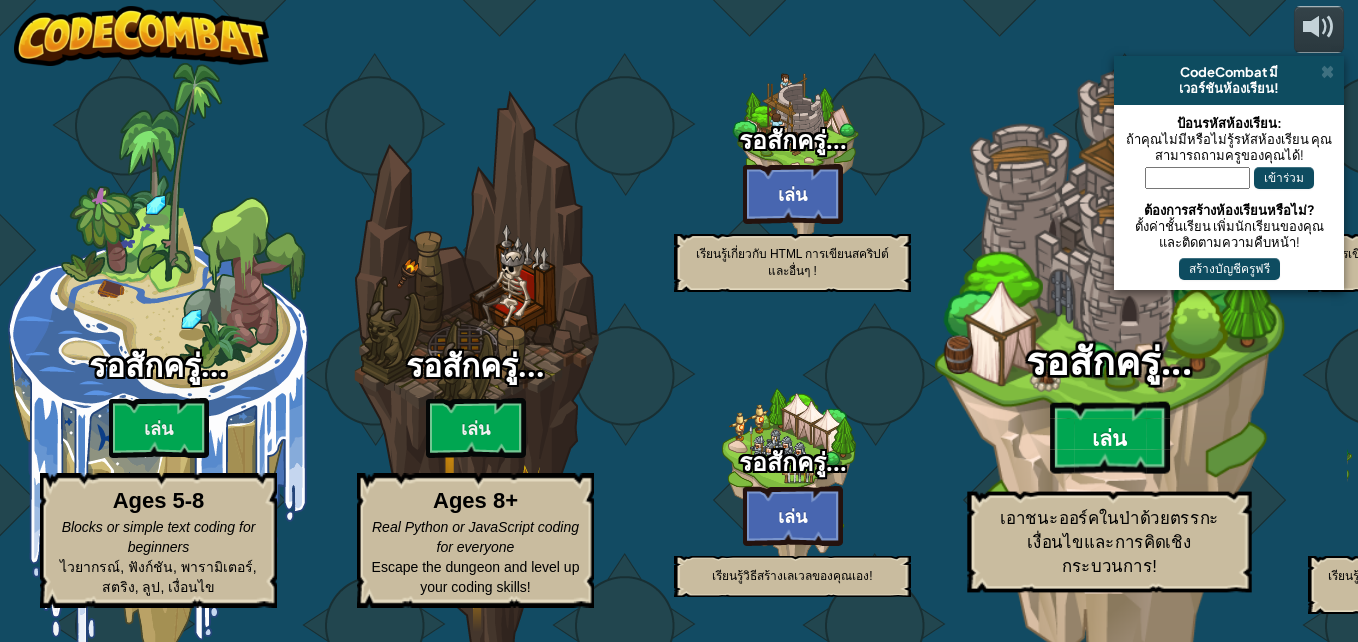 select on "th" 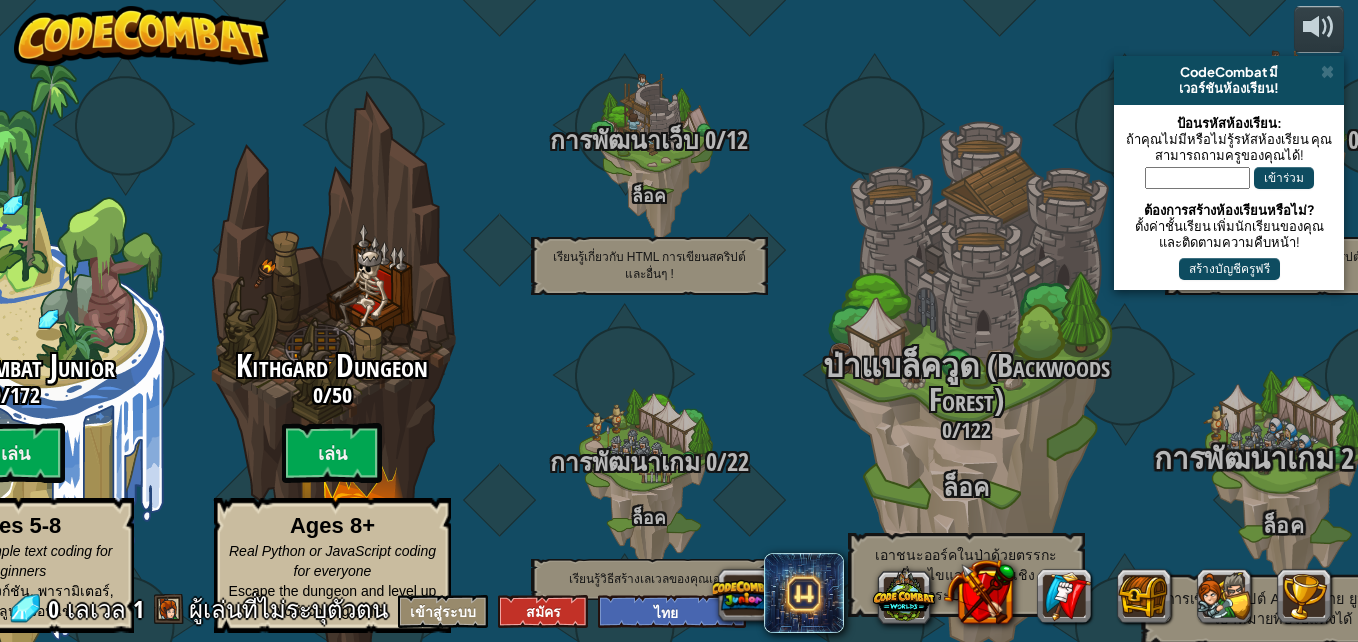 click on "การพัฒนาเกม 2 0 / 28" at bounding box center [1283, 458] 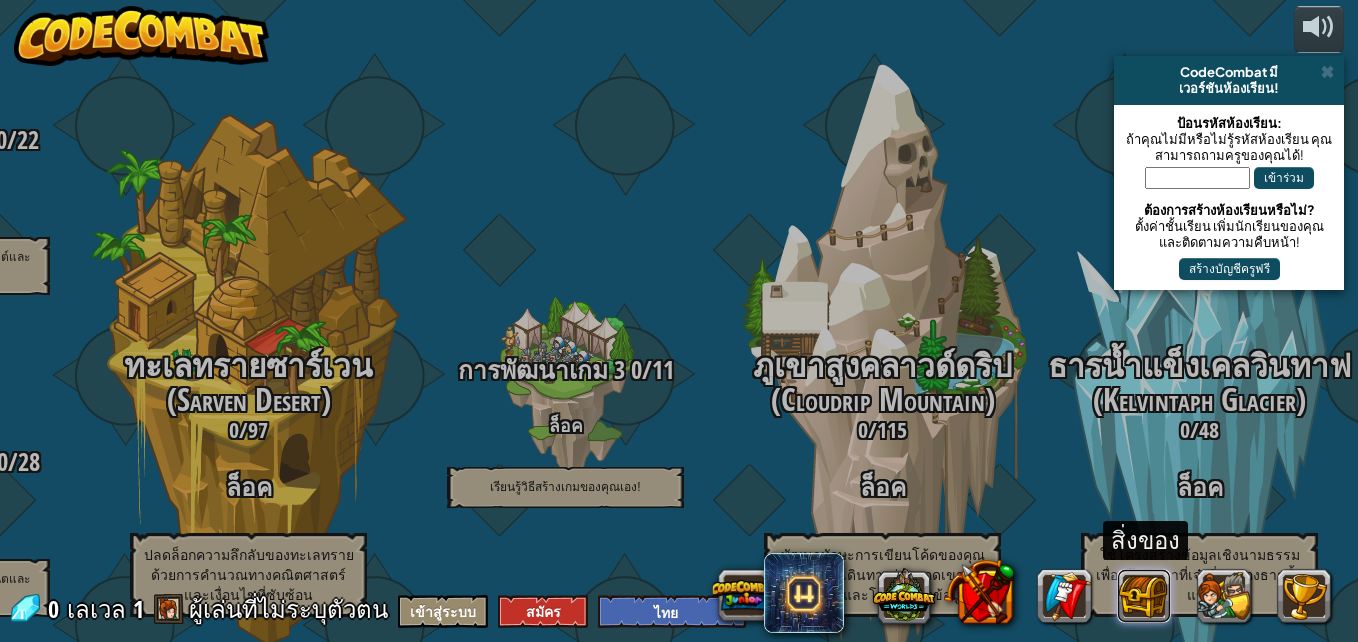 click at bounding box center [1145, 596] 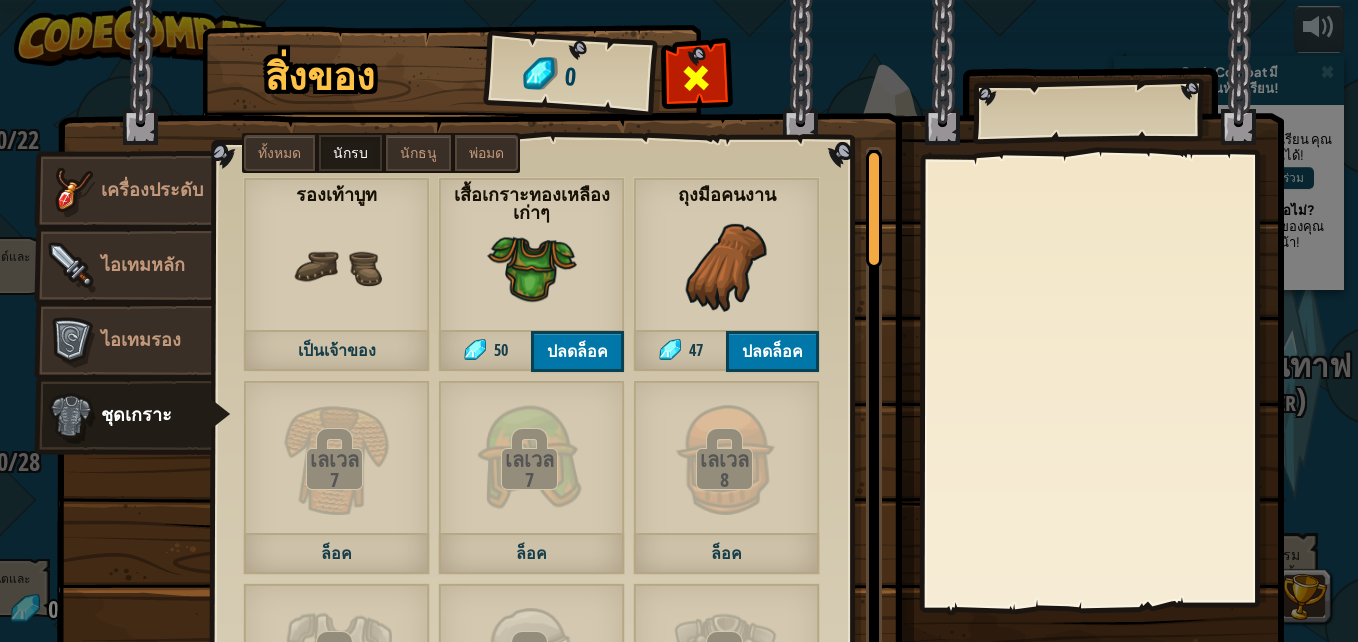 drag, startPoint x: 709, startPoint y: 46, endPoint x: 704, endPoint y: 60, distance: 14.866069 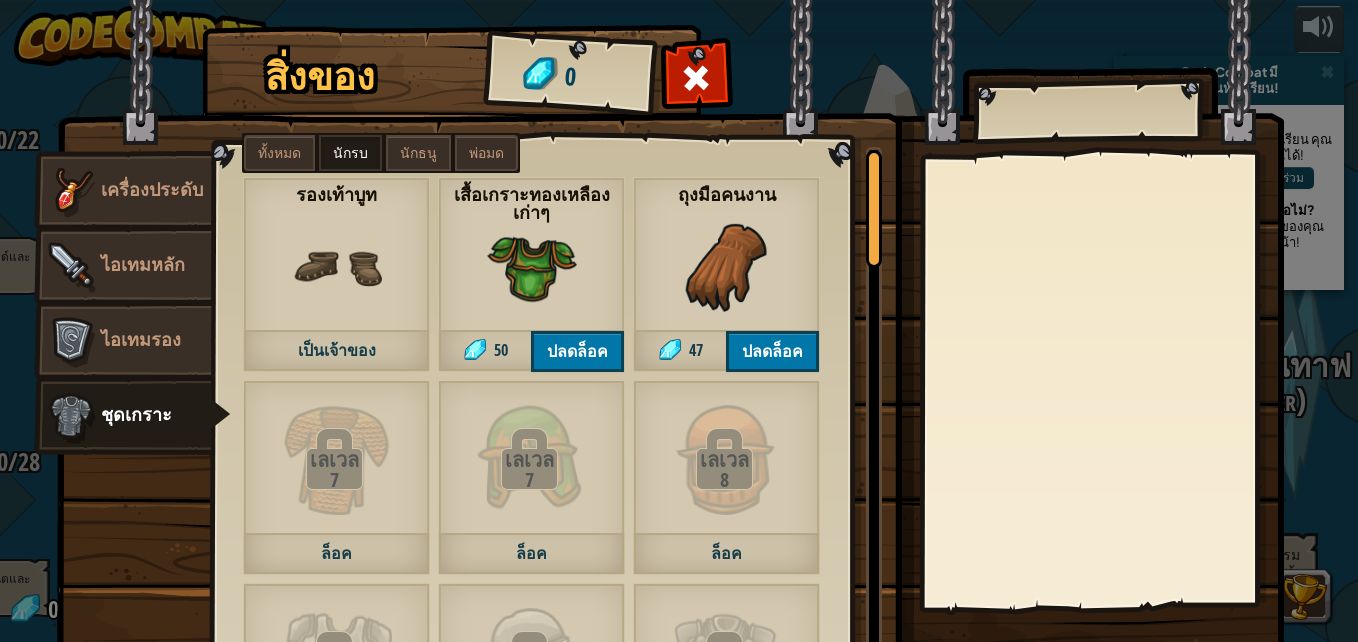 click at bounding box center (697, 78) 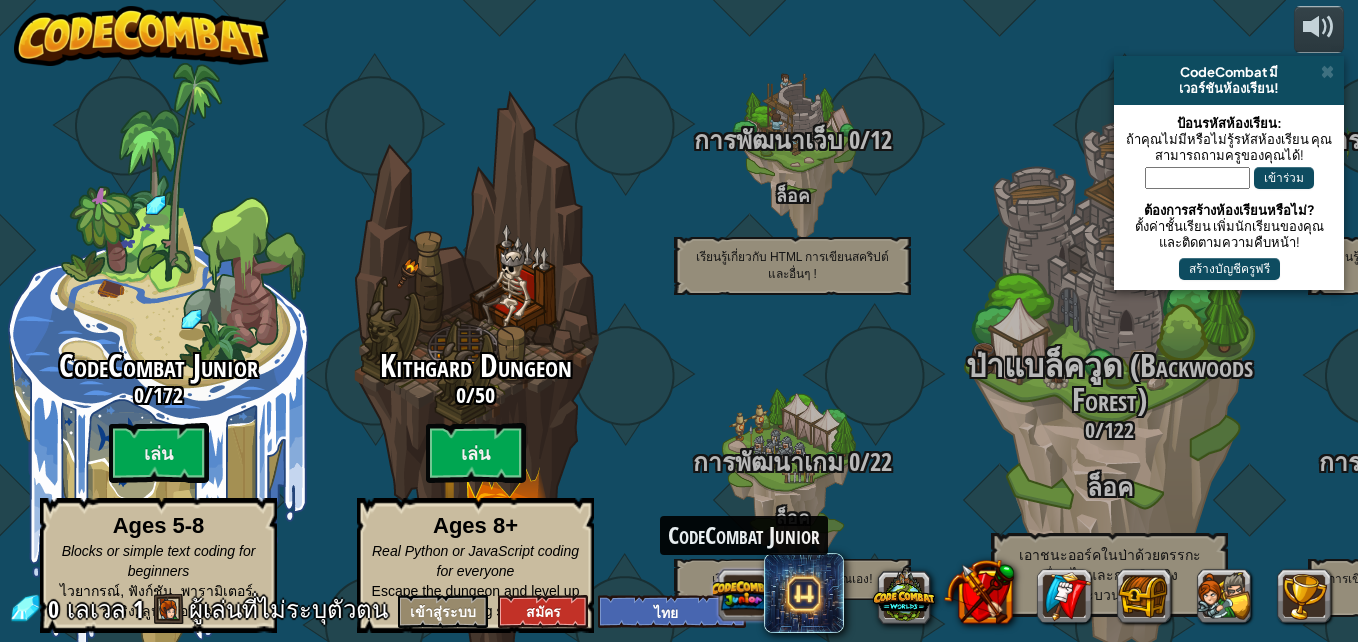 click at bounding box center (744, 595) 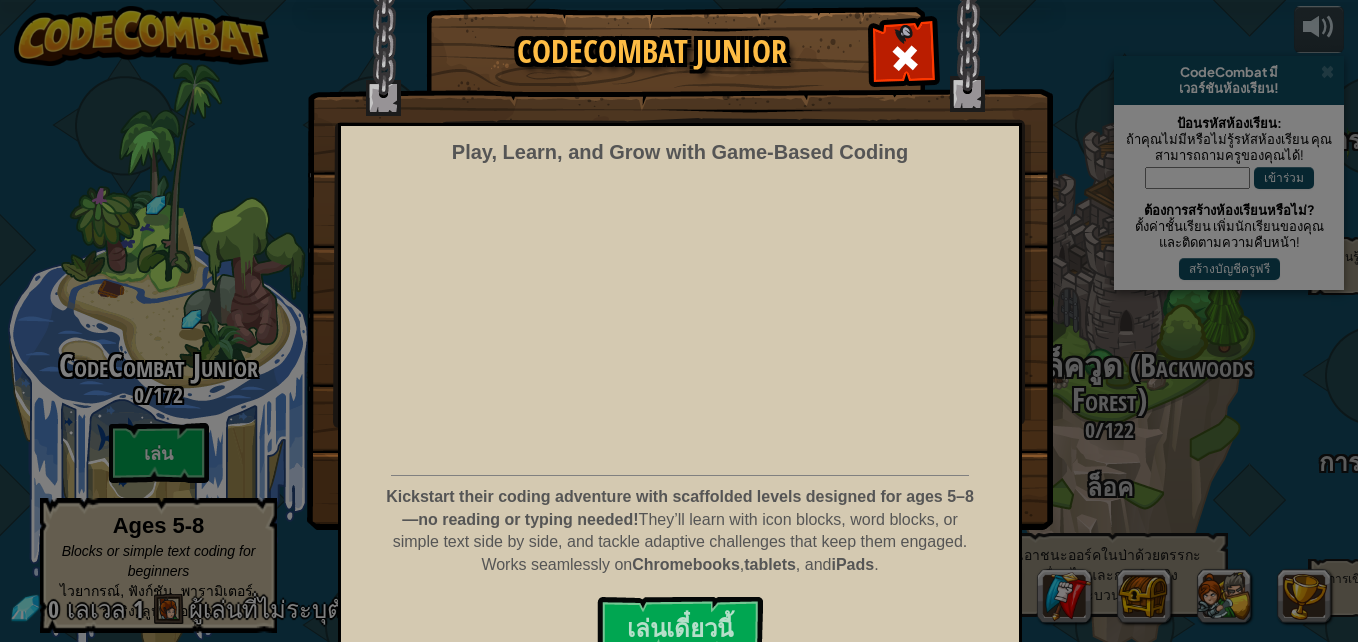 scroll, scrollTop: 80, scrollLeft: 0, axis: vertical 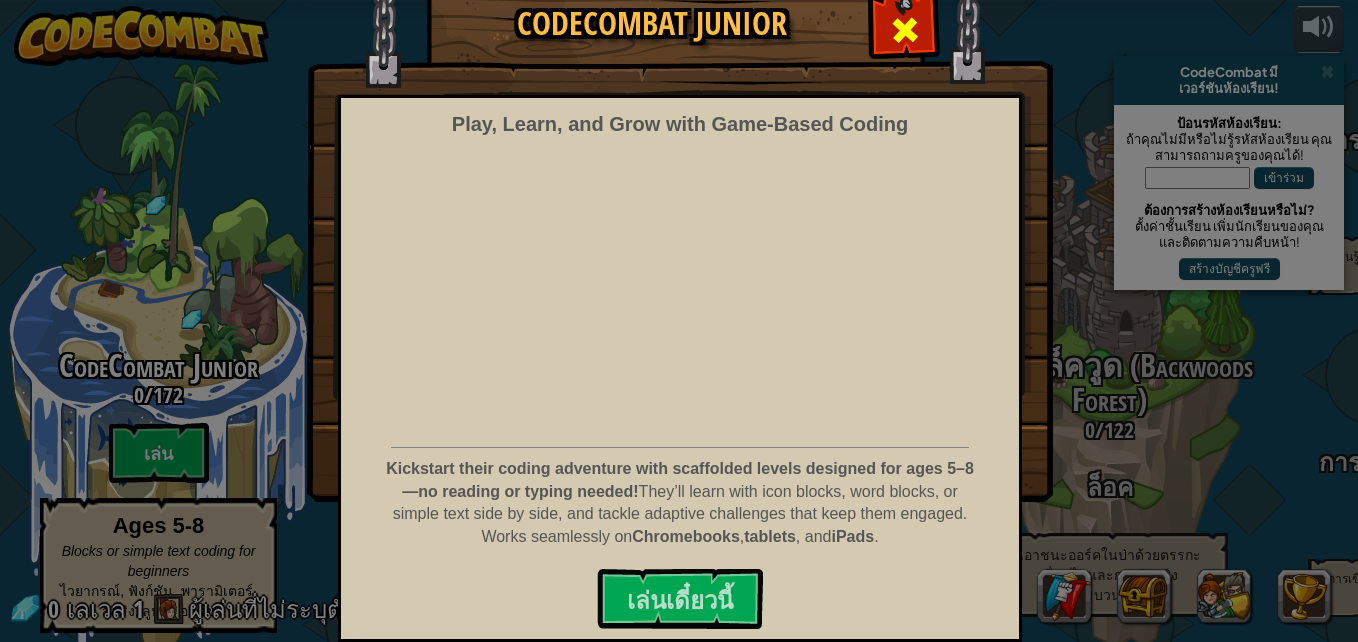 click at bounding box center (904, 27) 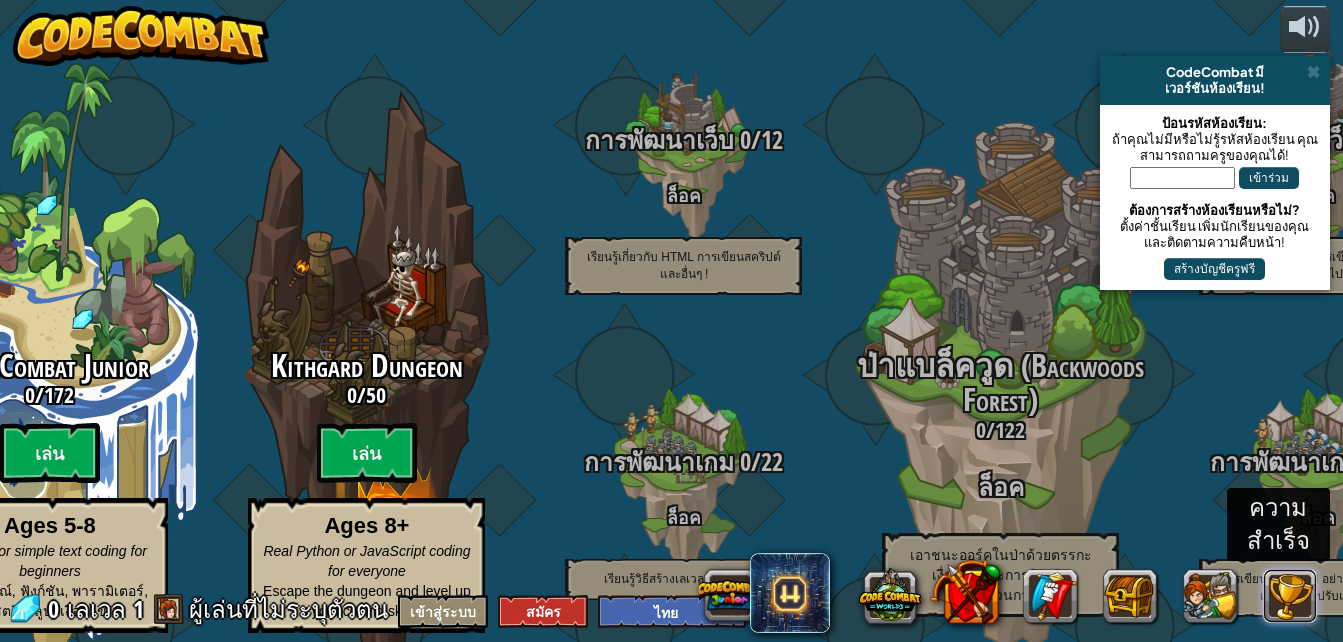 click at bounding box center (1290, 596) 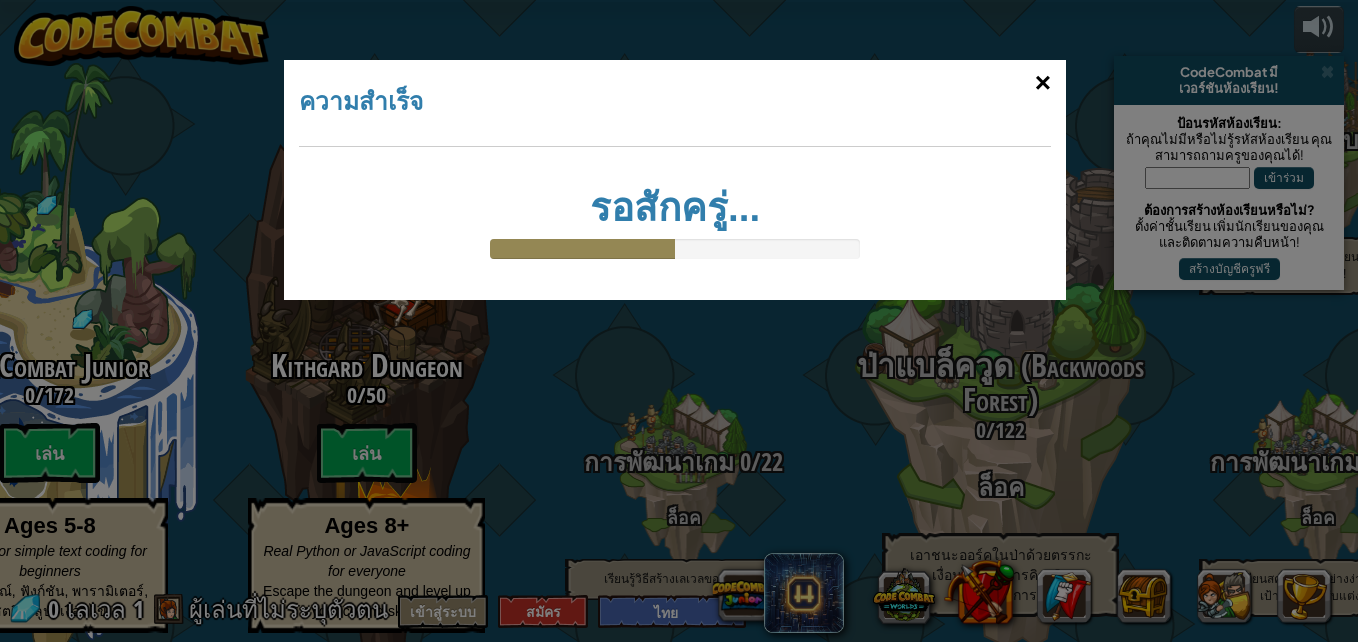 click on "×" at bounding box center (1043, 83) 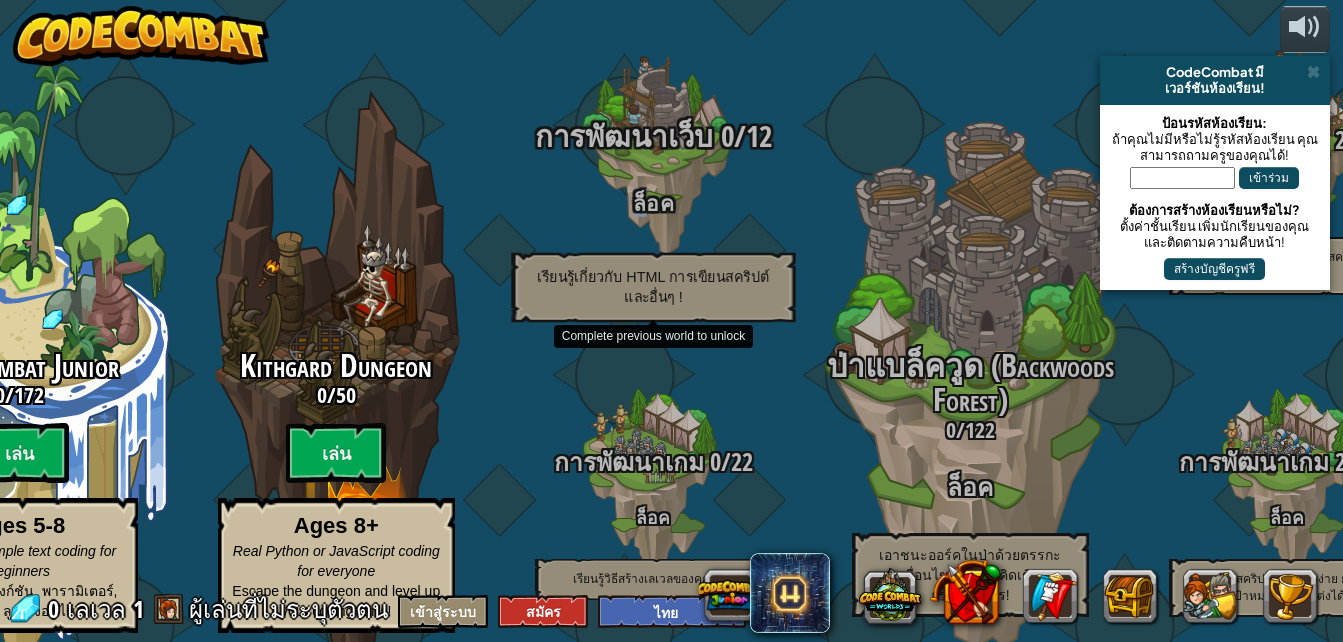 click on "การพัฒนาเว็บ 0 / 12 ล็อค เรียนรู้เกี่ยวกับ HTML การเขียนสคริปต์ และอื่นๆ !" at bounding box center [653, 221] 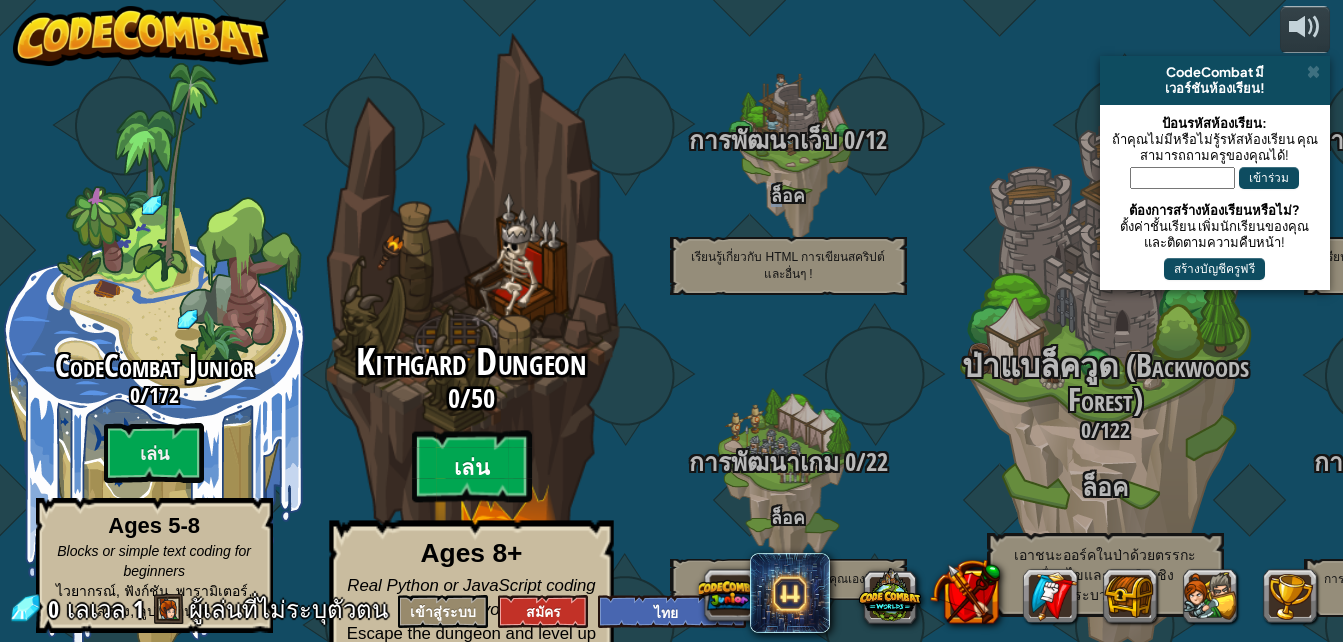 click on "เล่น" at bounding box center [471, 467] 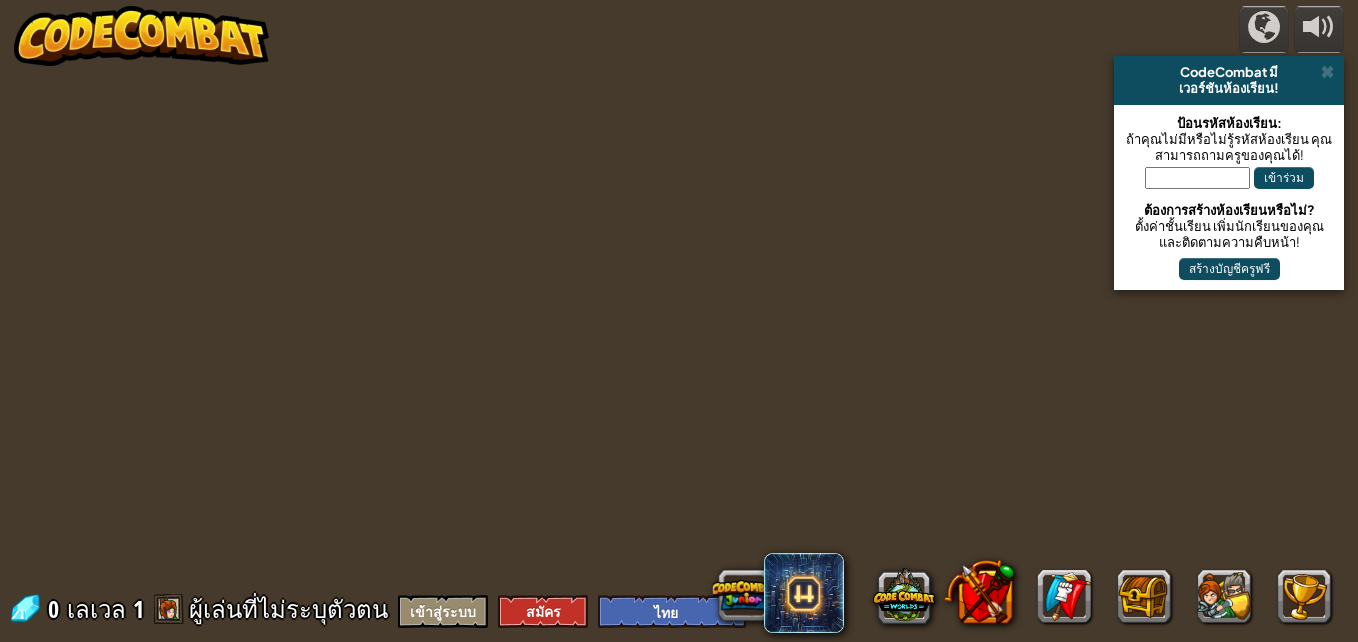 select on "th" 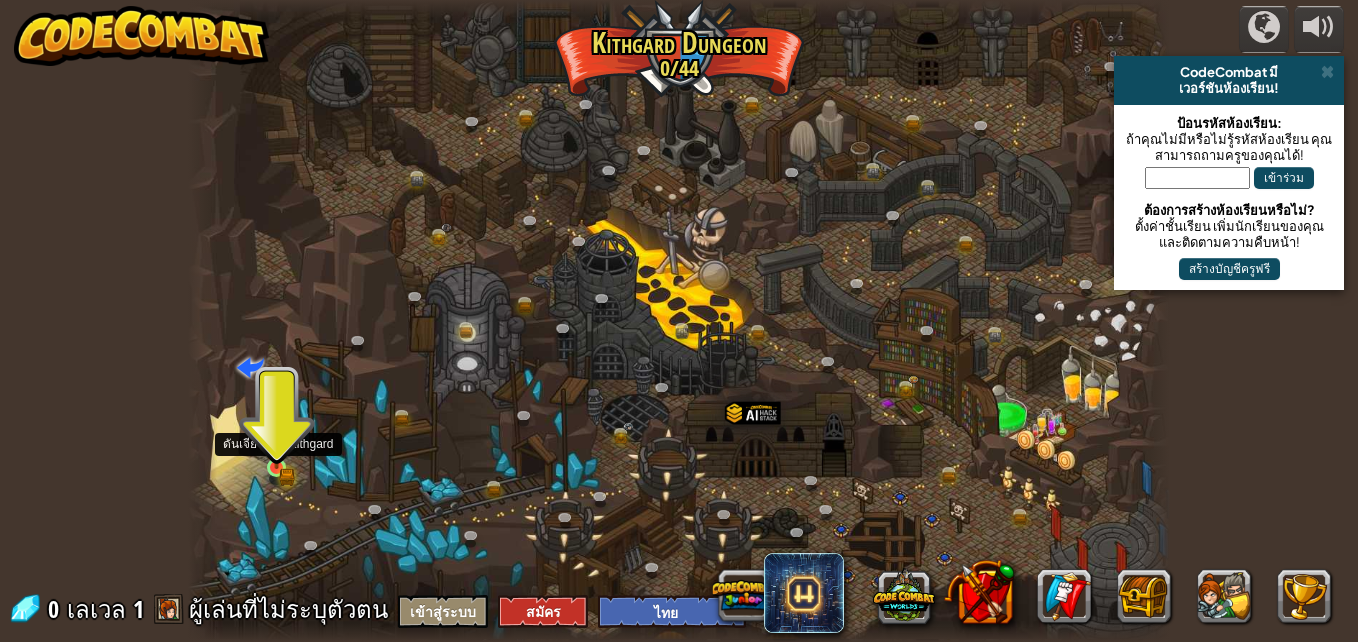 click at bounding box center [276, 443] 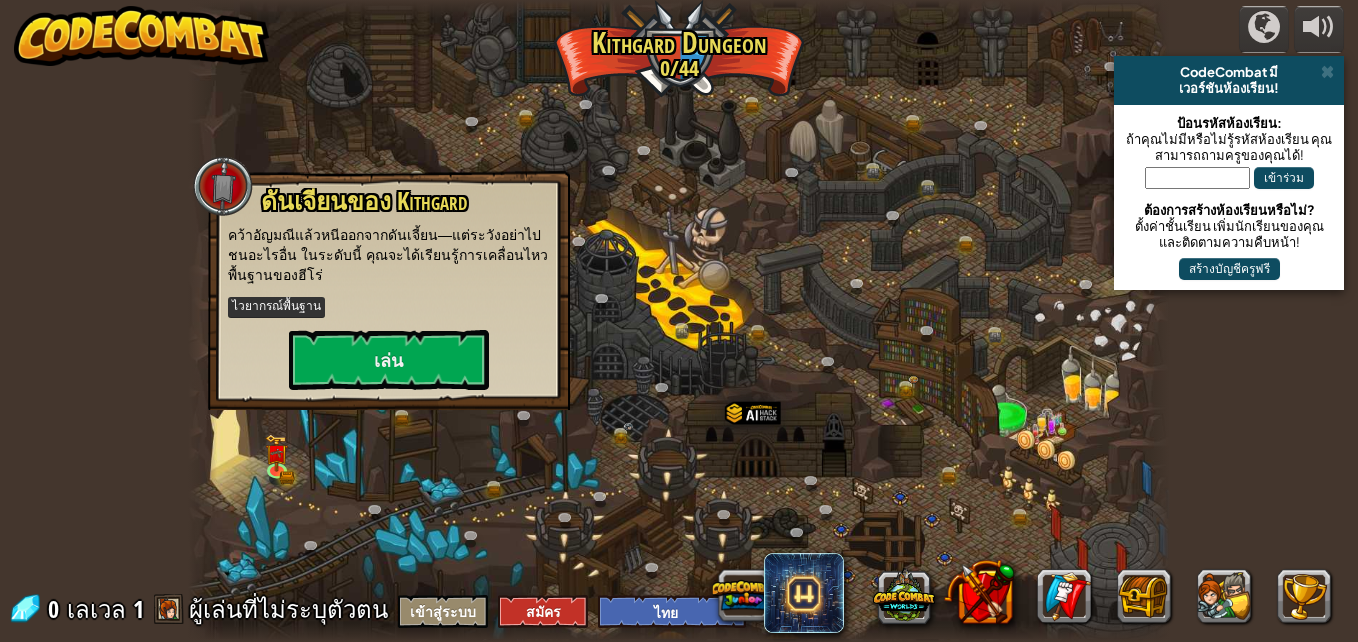 click on "ไวยากรณ์พื้นฐาน" at bounding box center [276, 307] 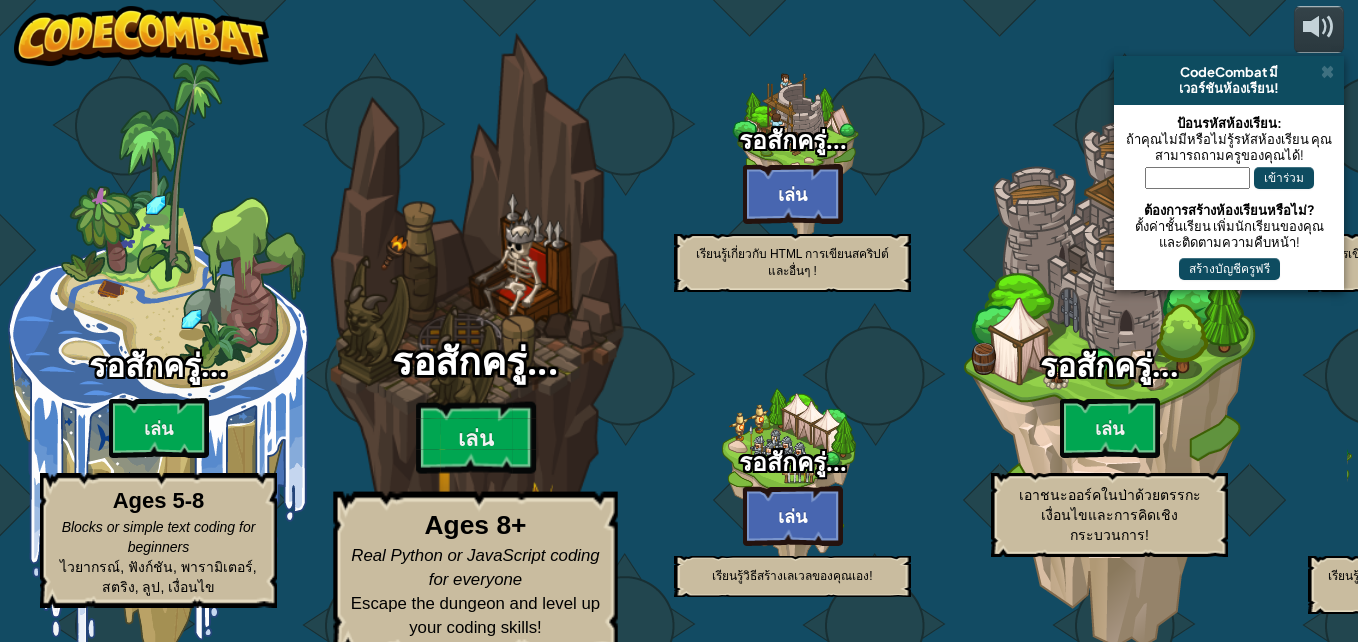 select on "th" 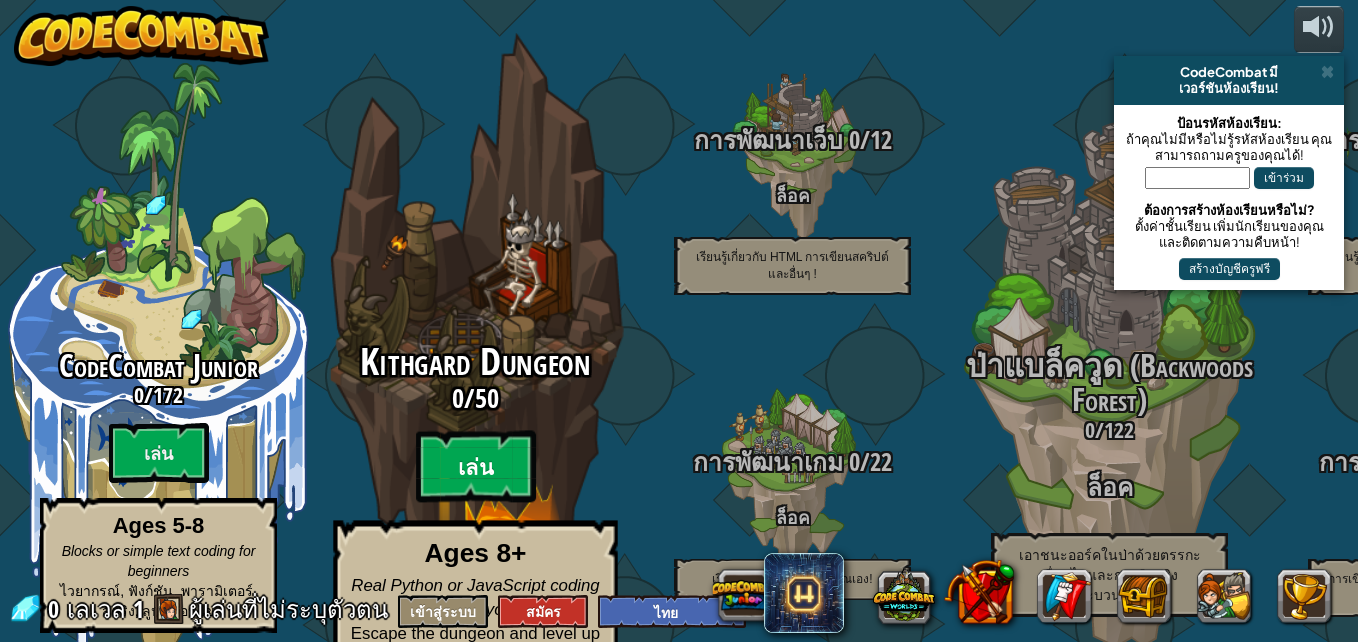 click on "เล่น" at bounding box center (476, 467) 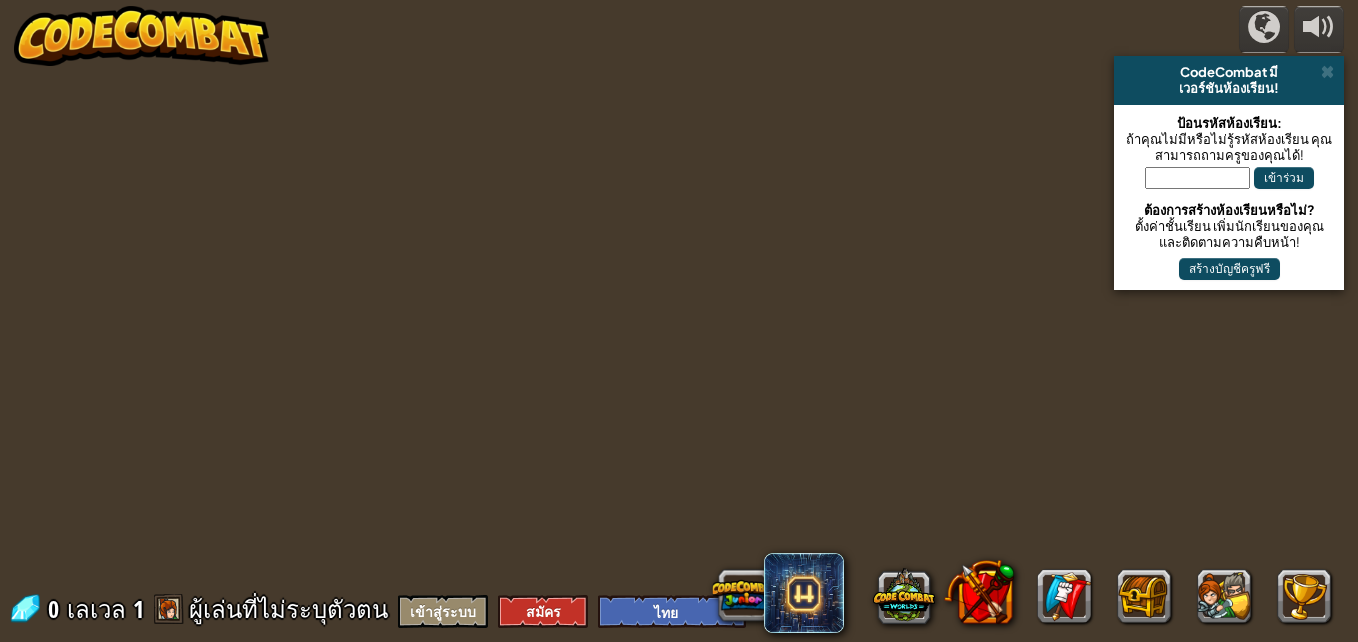 select on "th" 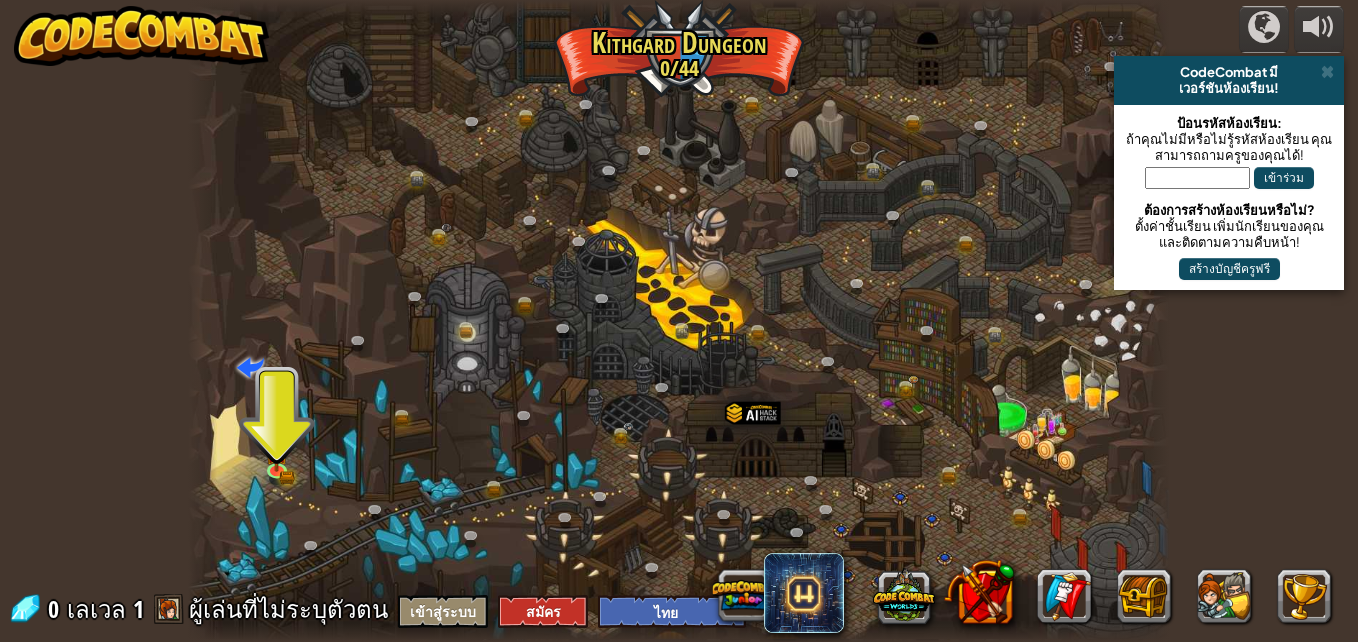 click at bounding box center (679, 321) 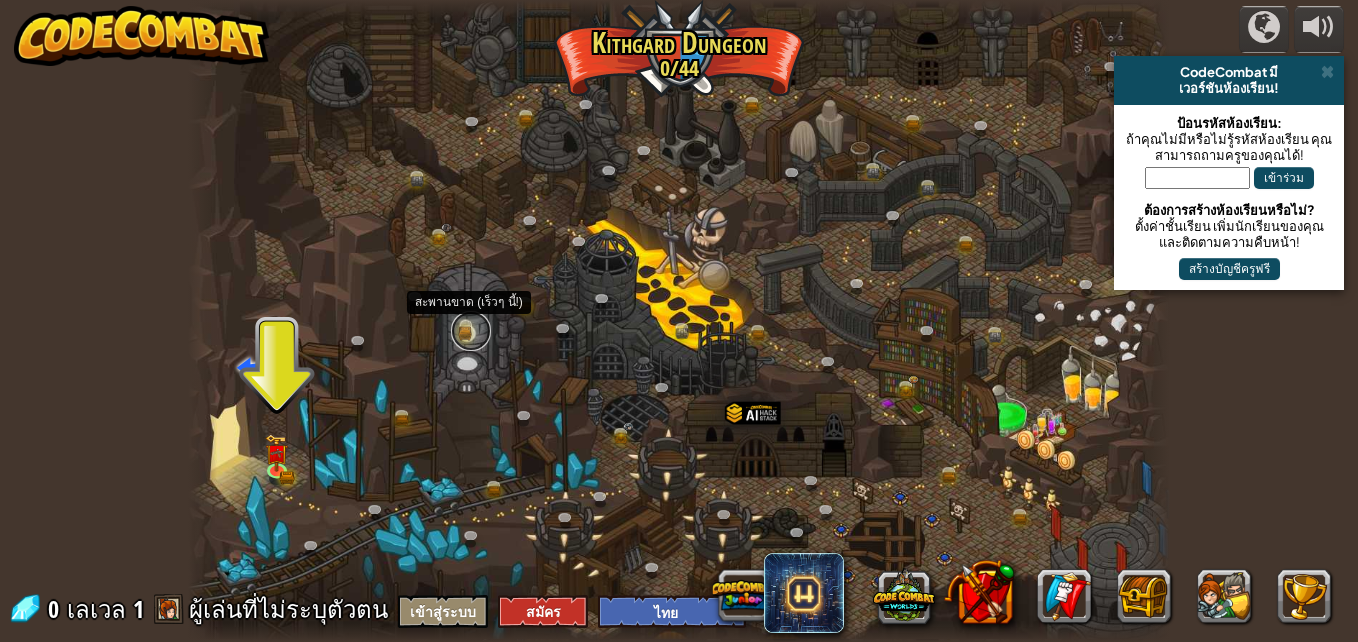 click at bounding box center (471, 331) 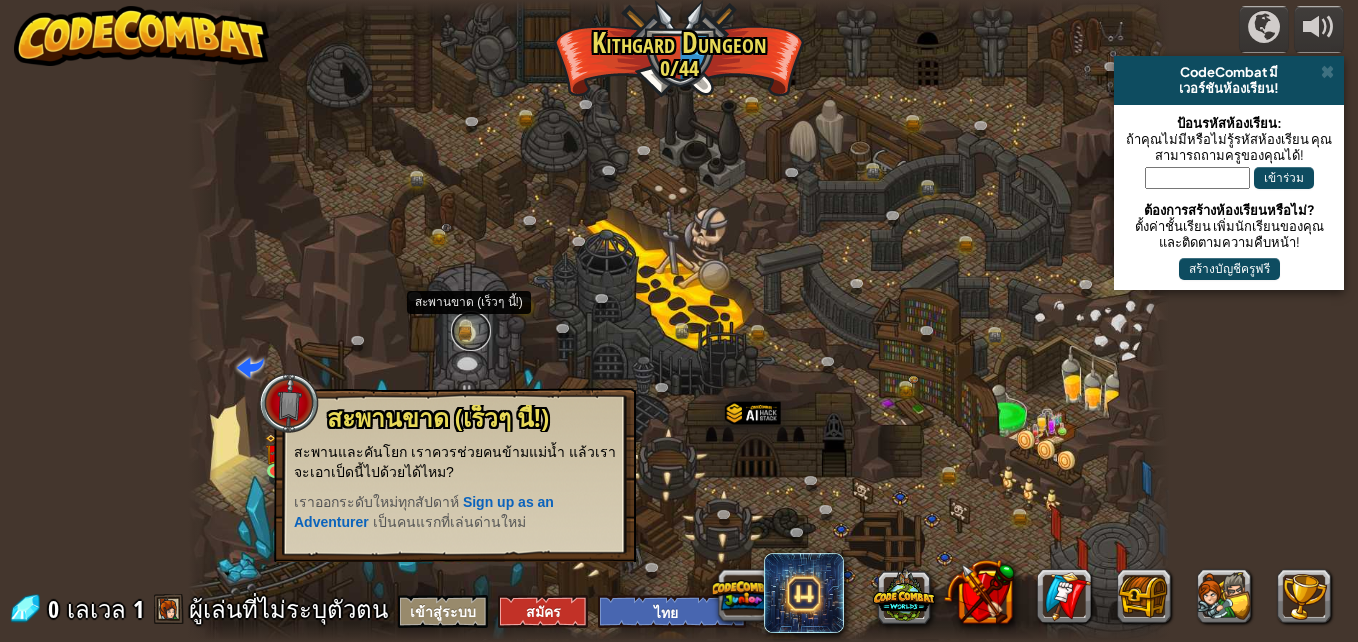 click at bounding box center (471, 331) 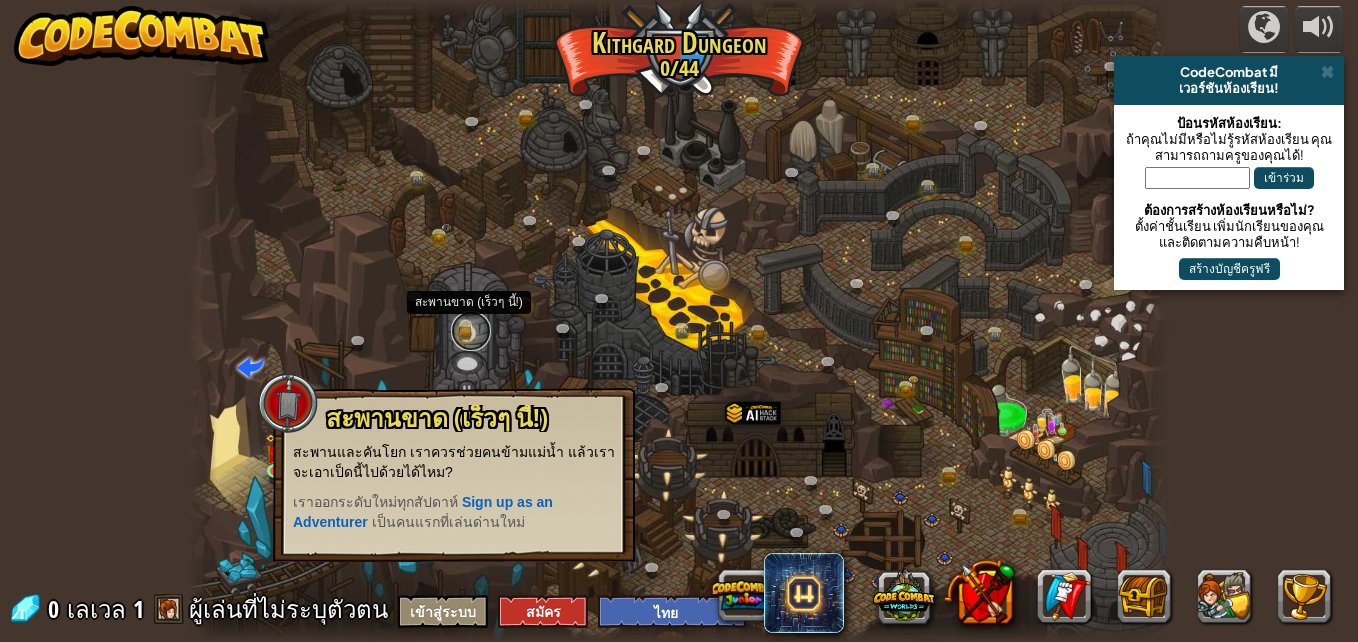click at bounding box center [471, 331] 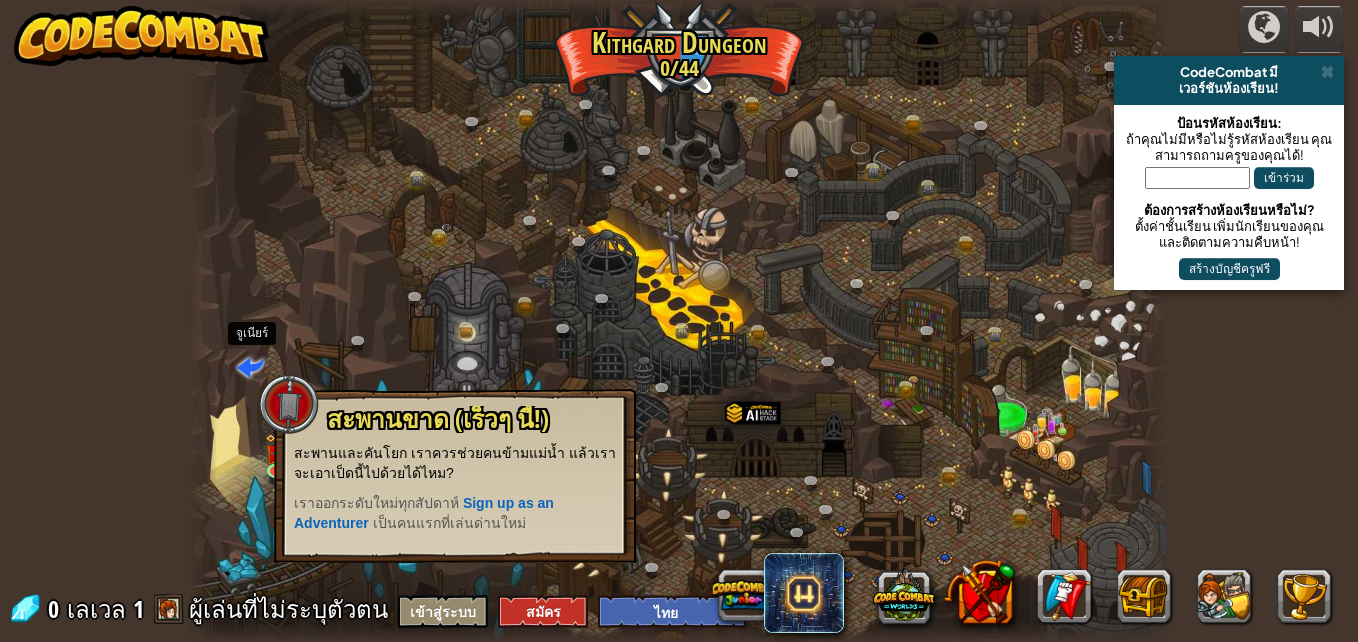click at bounding box center [250, 366] 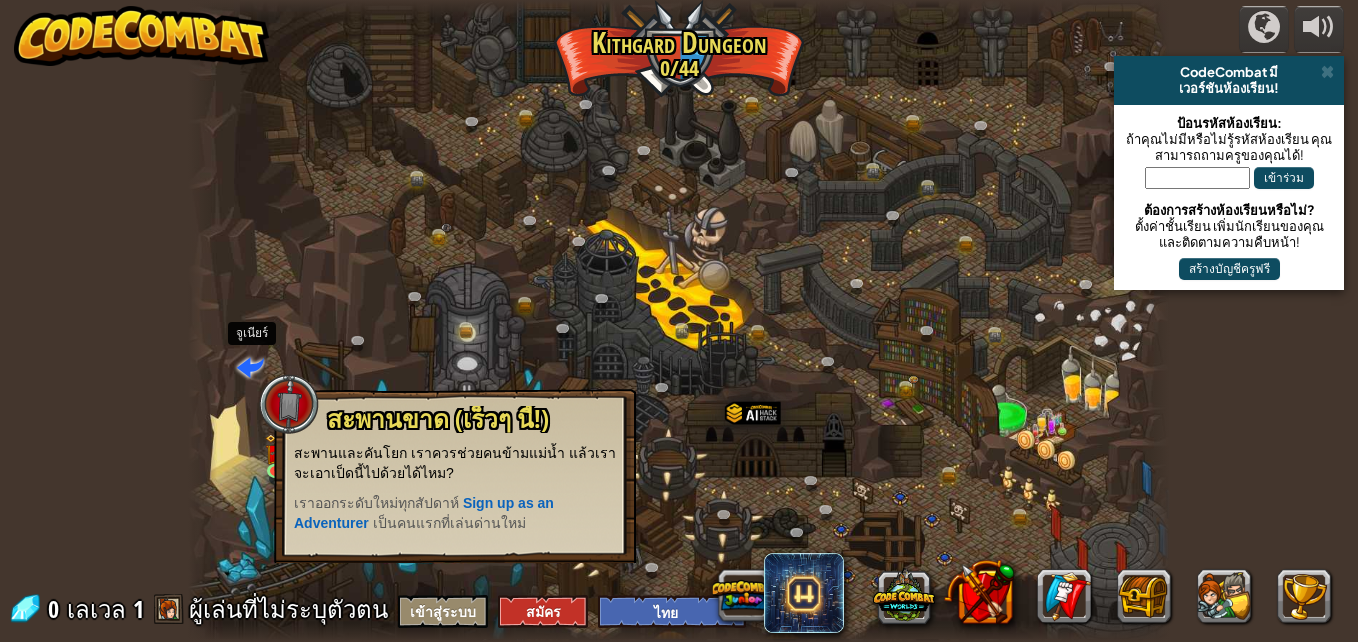 select on "th" 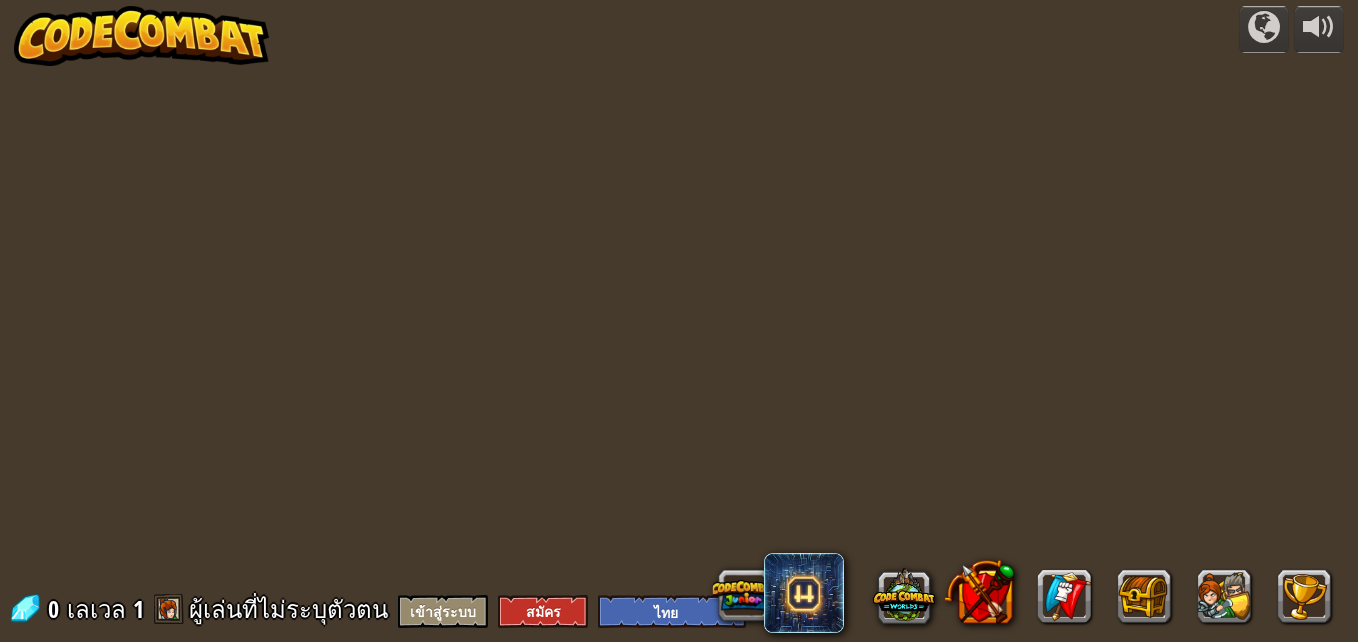 select on "th" 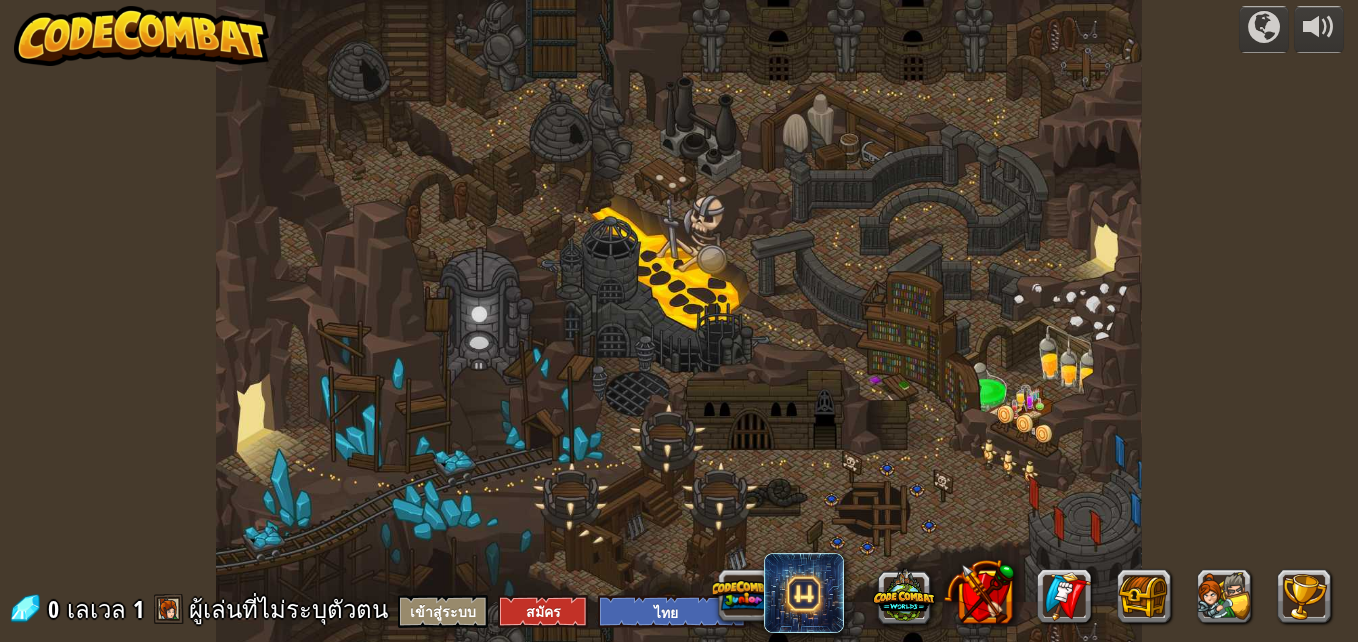 select on "th" 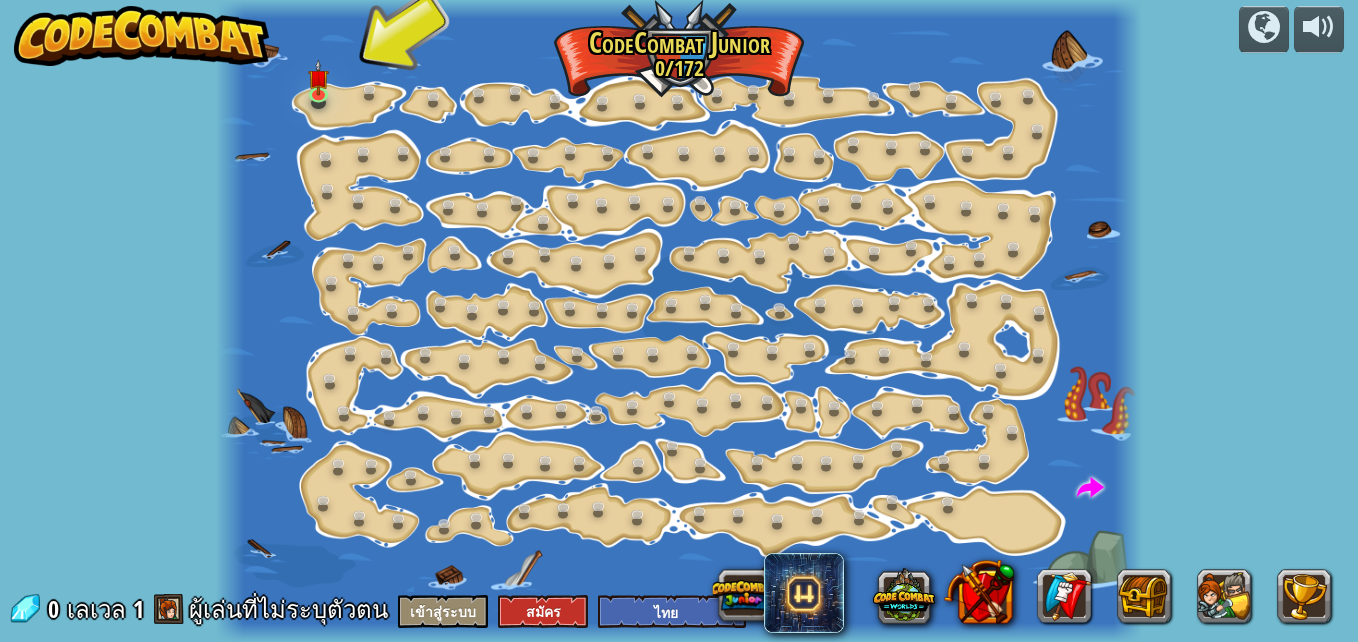 click on "powered by เปลี่ยนทีละขั้น (ล็อค) เปลี่ยนค่า argument ของขั้นตอน
ไปอย่างชาญฉลาด (ล็อค) ตอนนี้เราเดินจริงจังแล้ว!
ลุยเลย ลุยเลย ลุยเลย (ล็อค) ไปหาอัญมณีมาเพิ่ม
แวววับ (ล็อค) ดูอัญมณีทั้งหมดนี้สิ!
เดินไปรอบๆ (ล็อค) เดินทางไกล; เราสามารถเร่งหน่อยได้ไหม?
นักปีนเขา (ล็อค) ฝึกทำตามขั้นตอนนี้
ข้อศอก (ล็อค) สองก้าวในครั้งเดียว
เทิร์น (ล็อค) แค่ตามริมฝั่งไปแล้วจะโอเค
ขั้นตอน (ล็อค)
อัญมณี" at bounding box center (679, 0) 